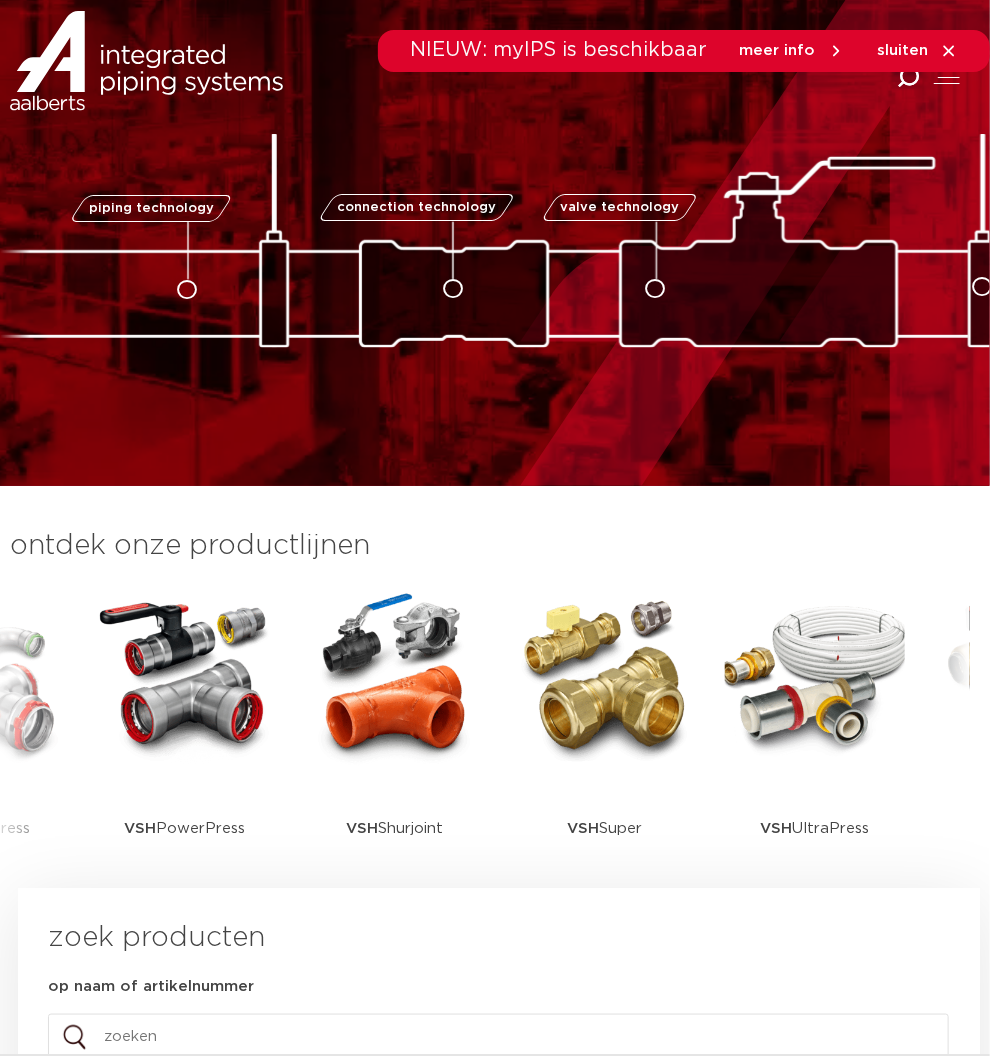 scroll, scrollTop: 387, scrollLeft: 0, axis: vertical 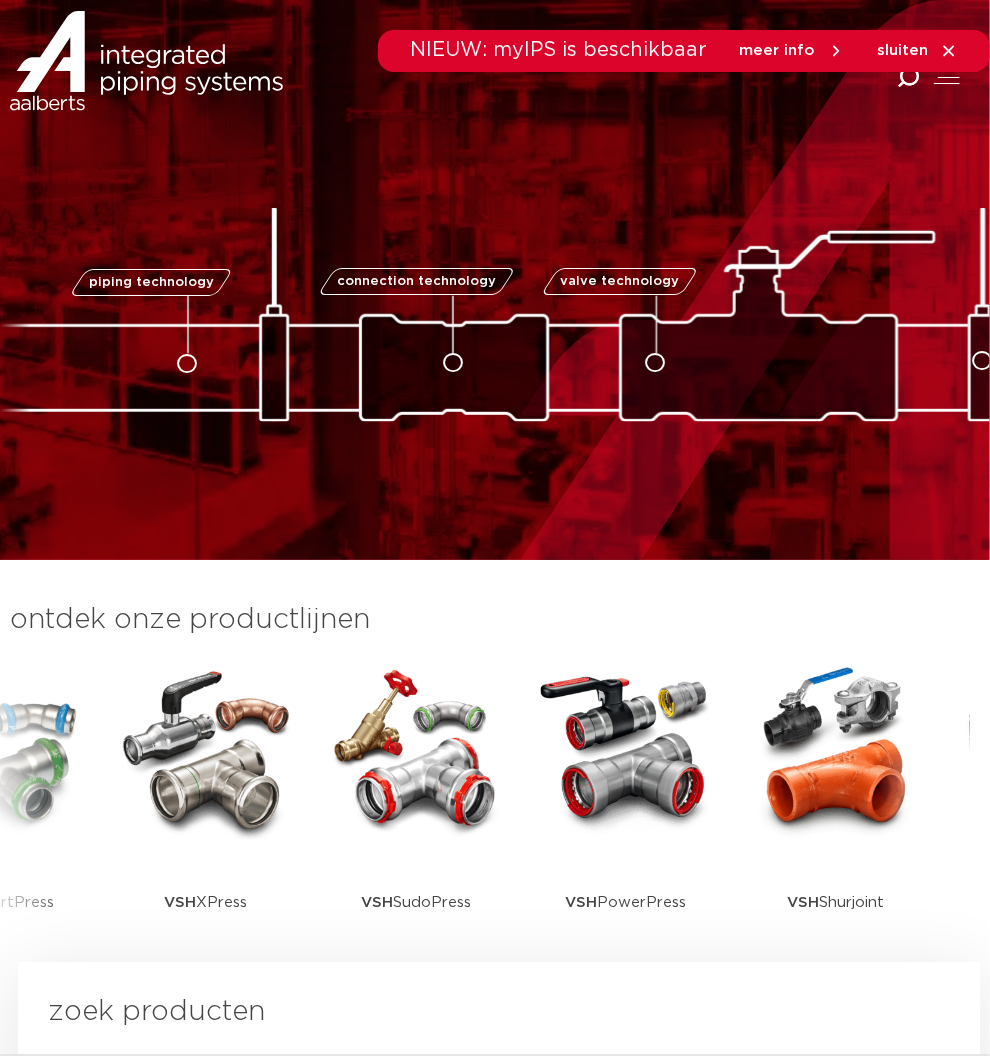 click on "sluiten" at bounding box center [917, 51] 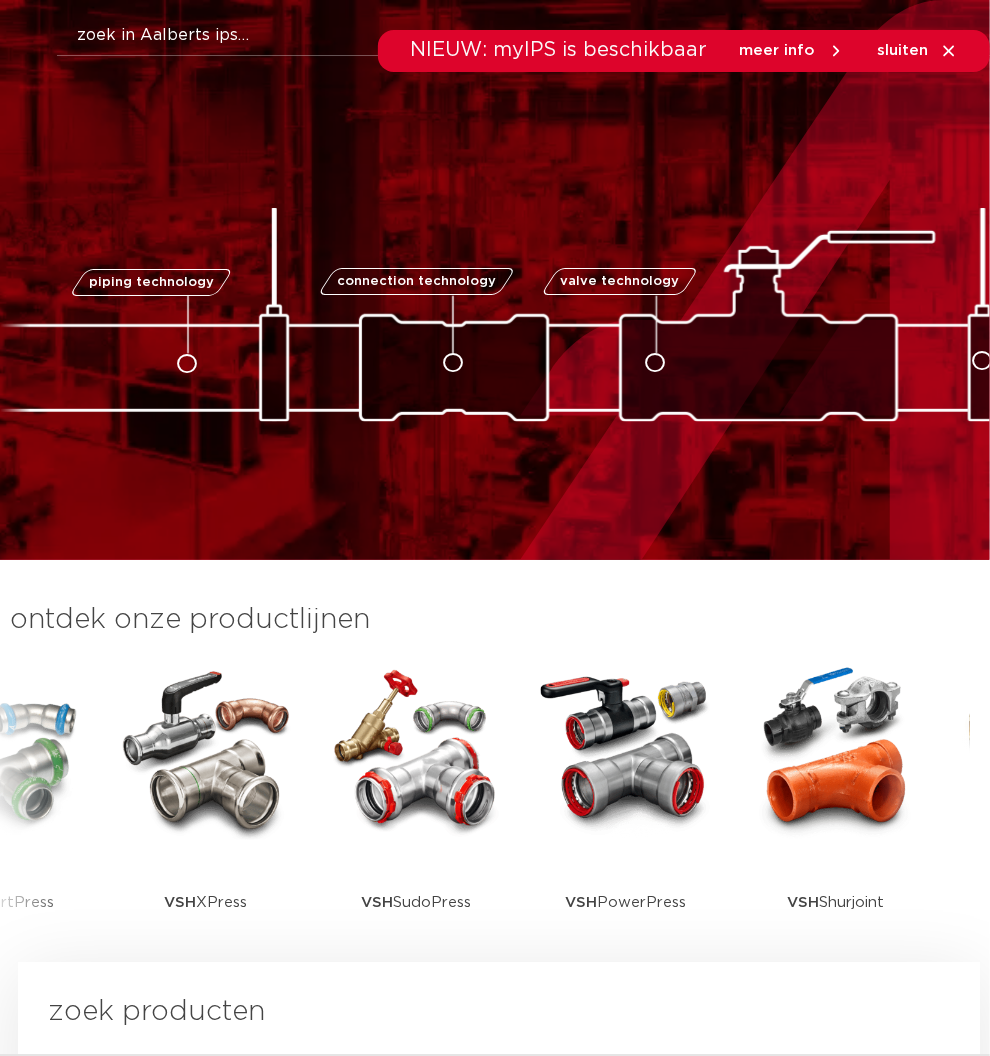 click on "NIEUW: myIPS is beschikbaar
meer info
sluiten" at bounding box center [495, 51] 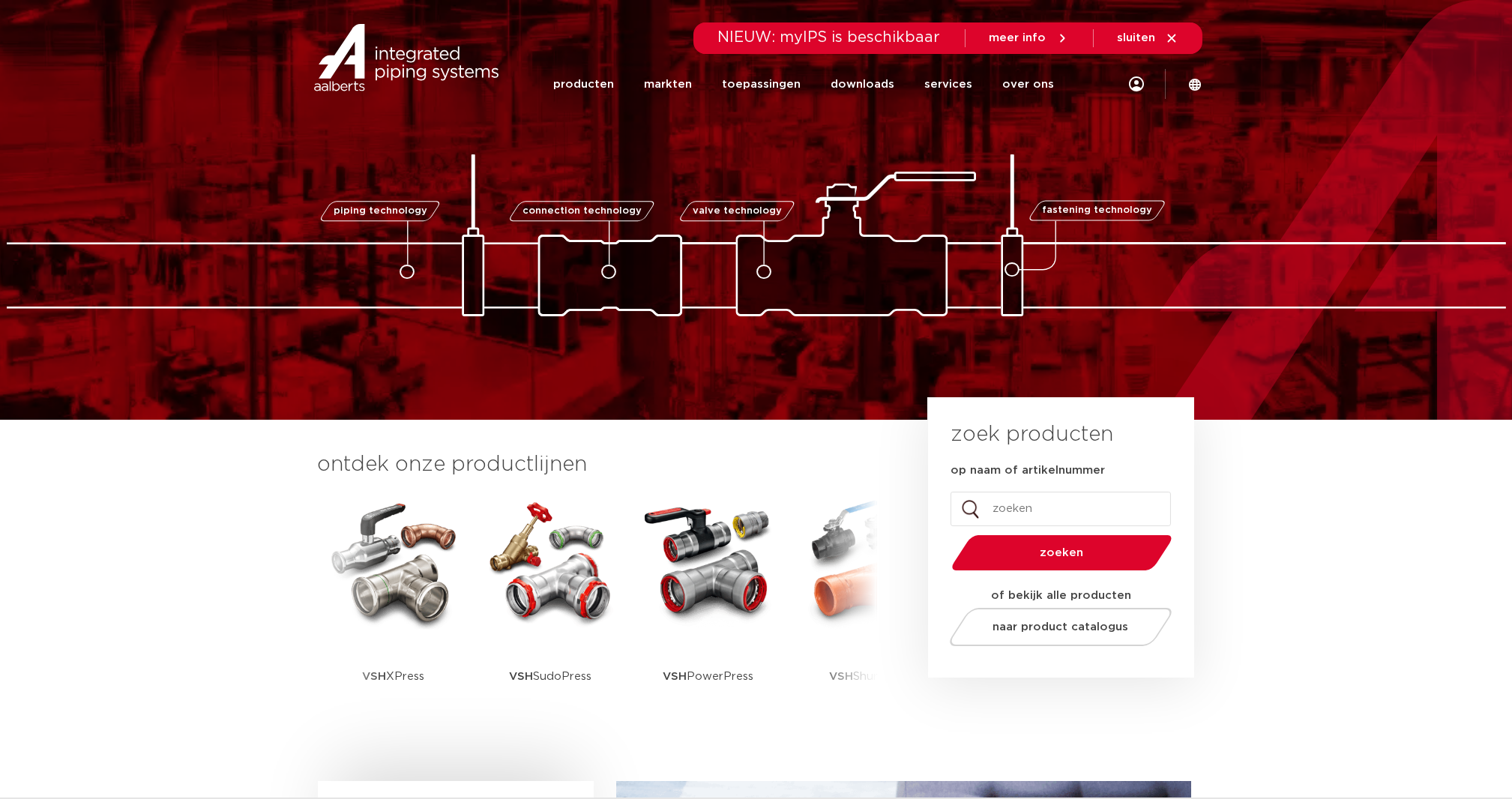 click 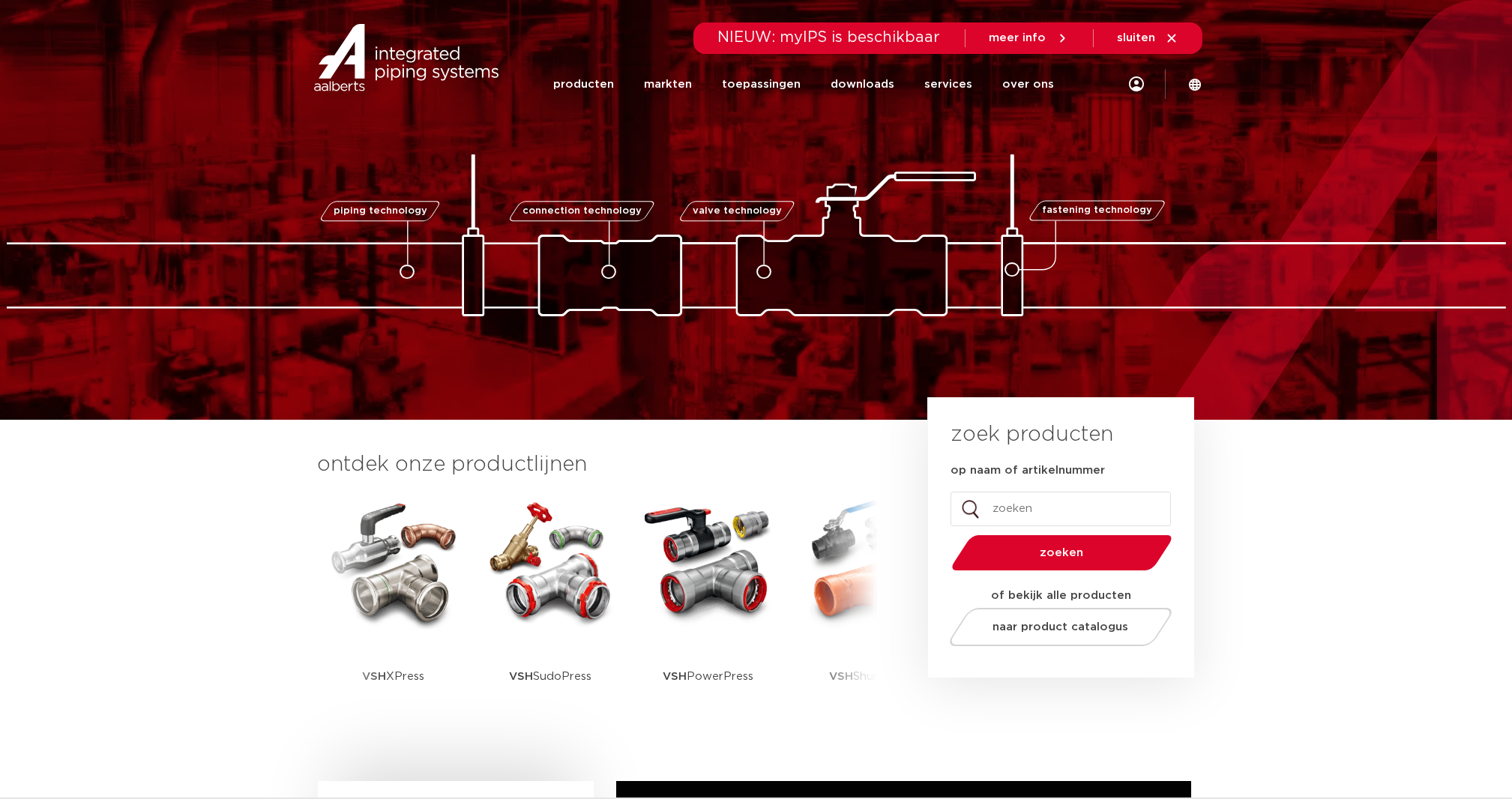 click on "piping technology
connection technology
valve technology
fastening technology
piping technology
connection technology
valve technology
fastening technology" at bounding box center (756, 210) 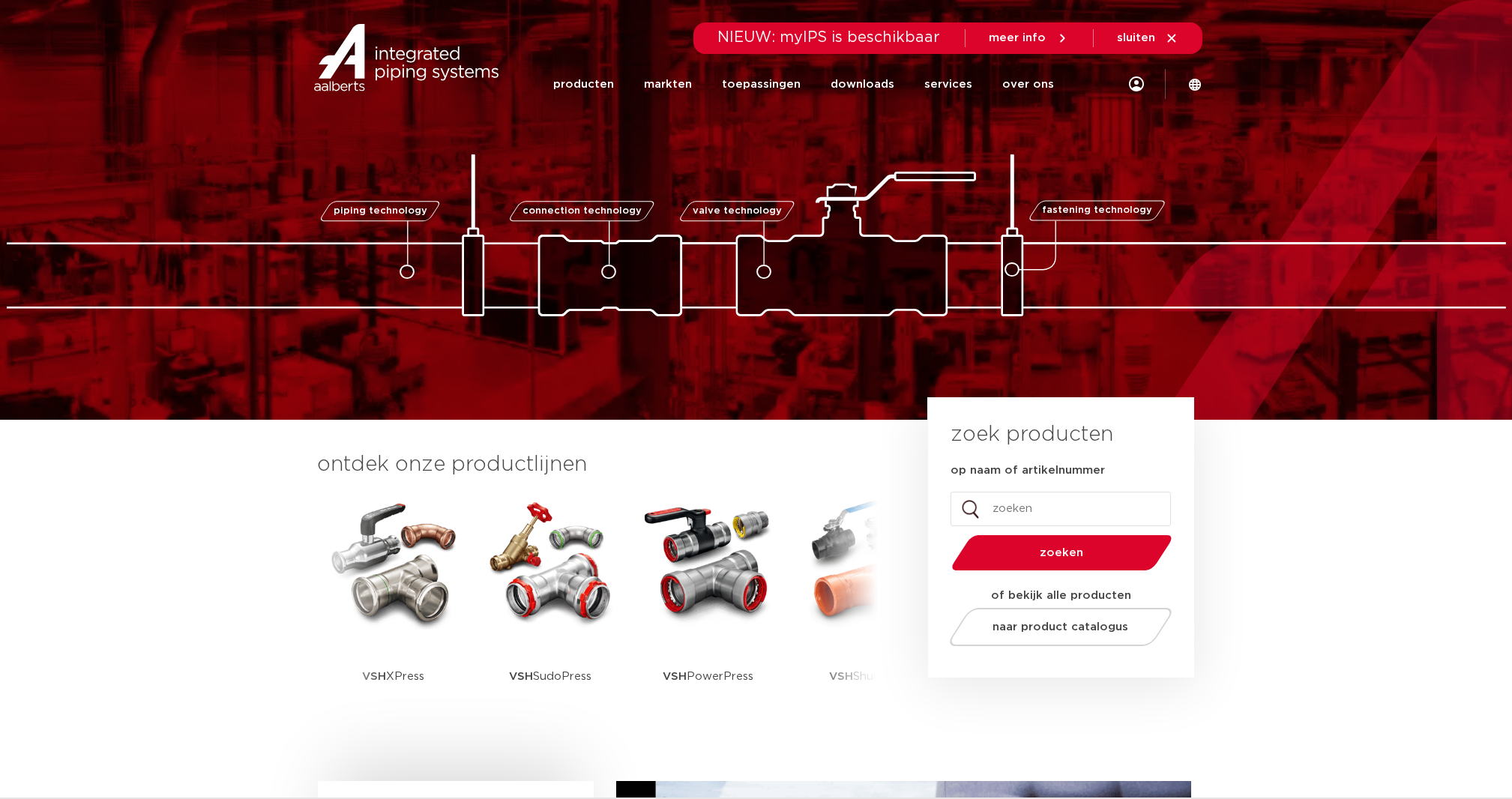 drag, startPoint x: 1181, startPoint y: 43, endPoint x: 1131, endPoint y: 34, distance: 50.80354 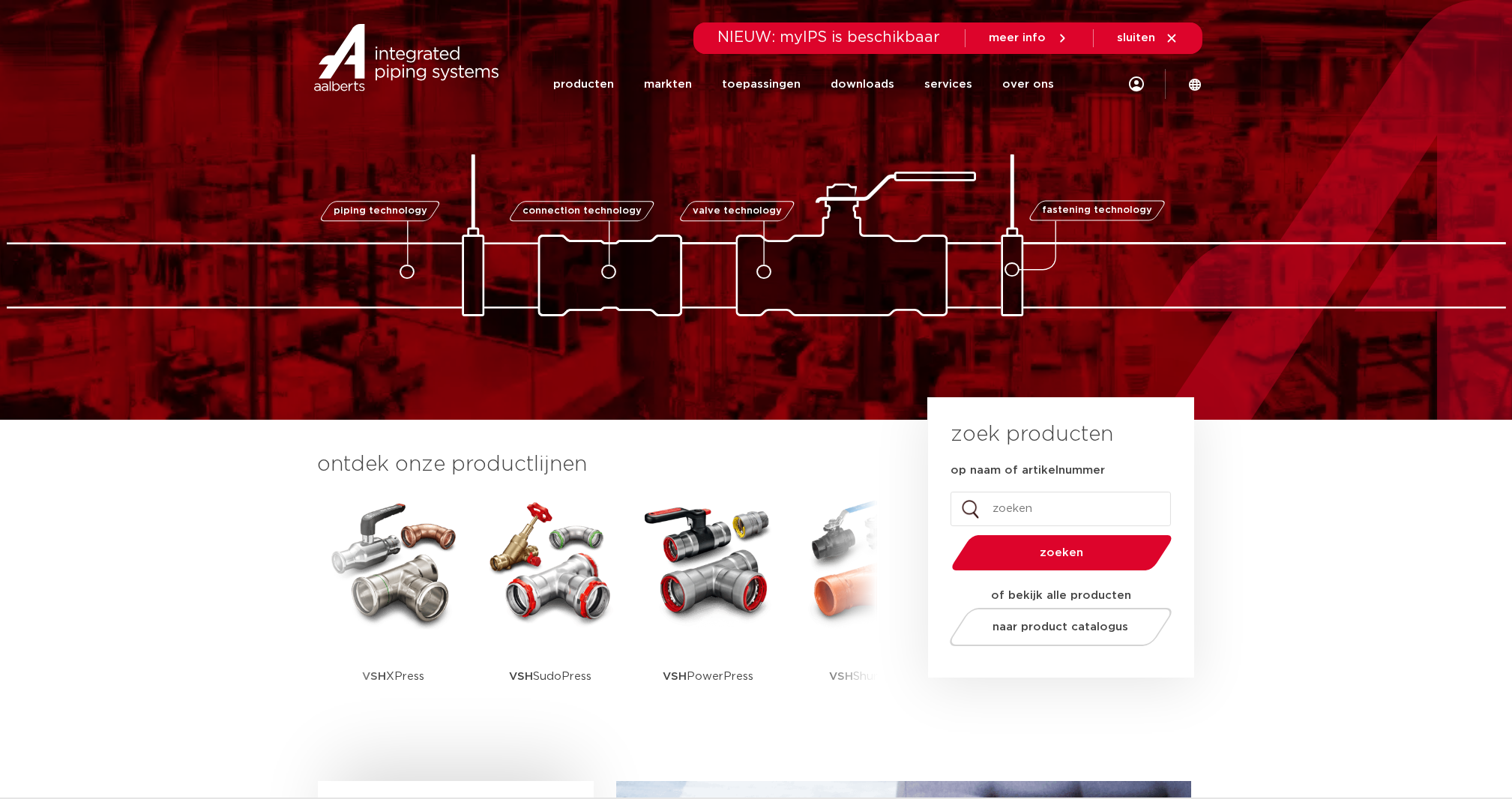 click on "meer info" at bounding box center (1029, 38) 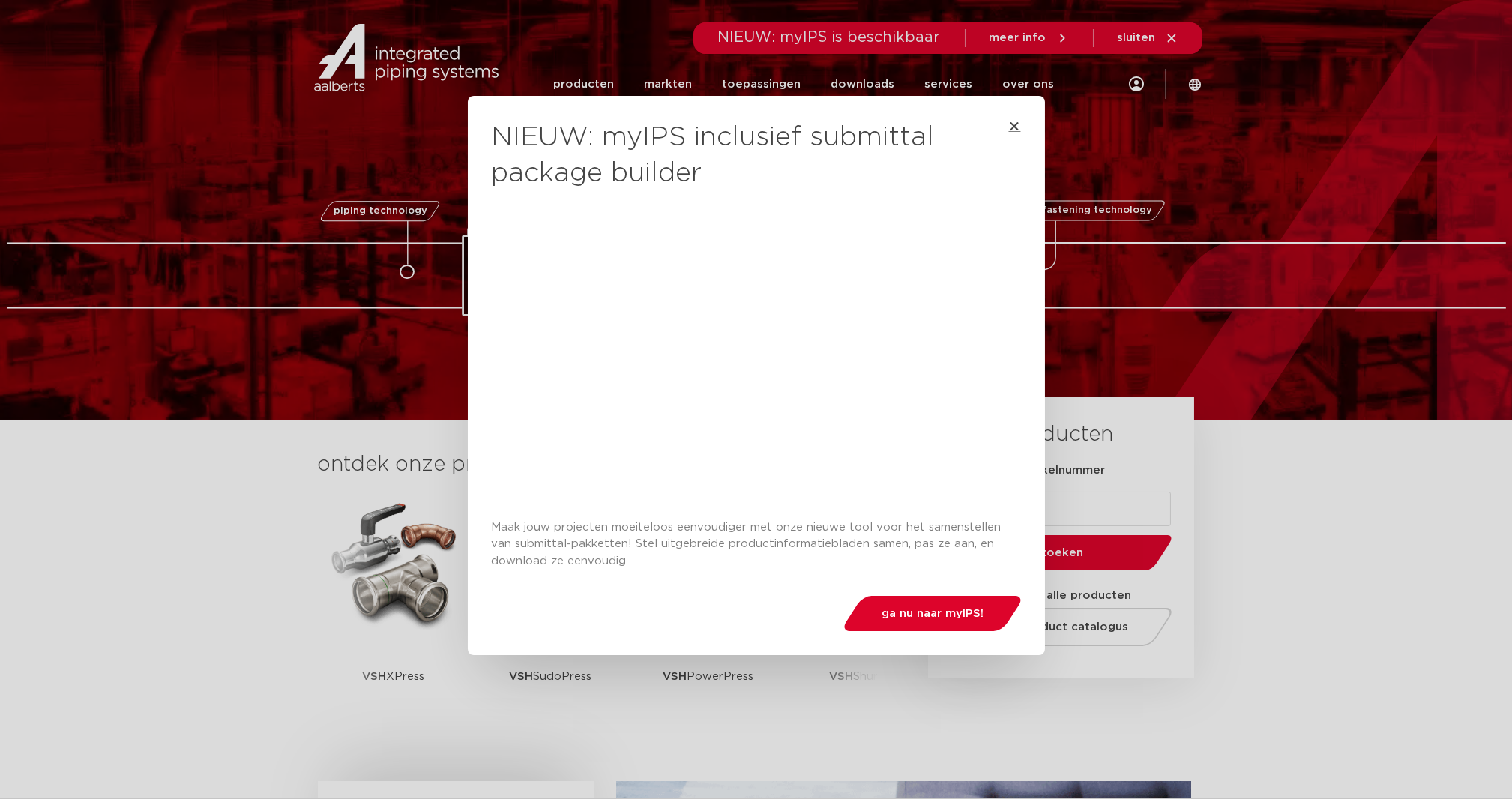 click at bounding box center [1015, 126] 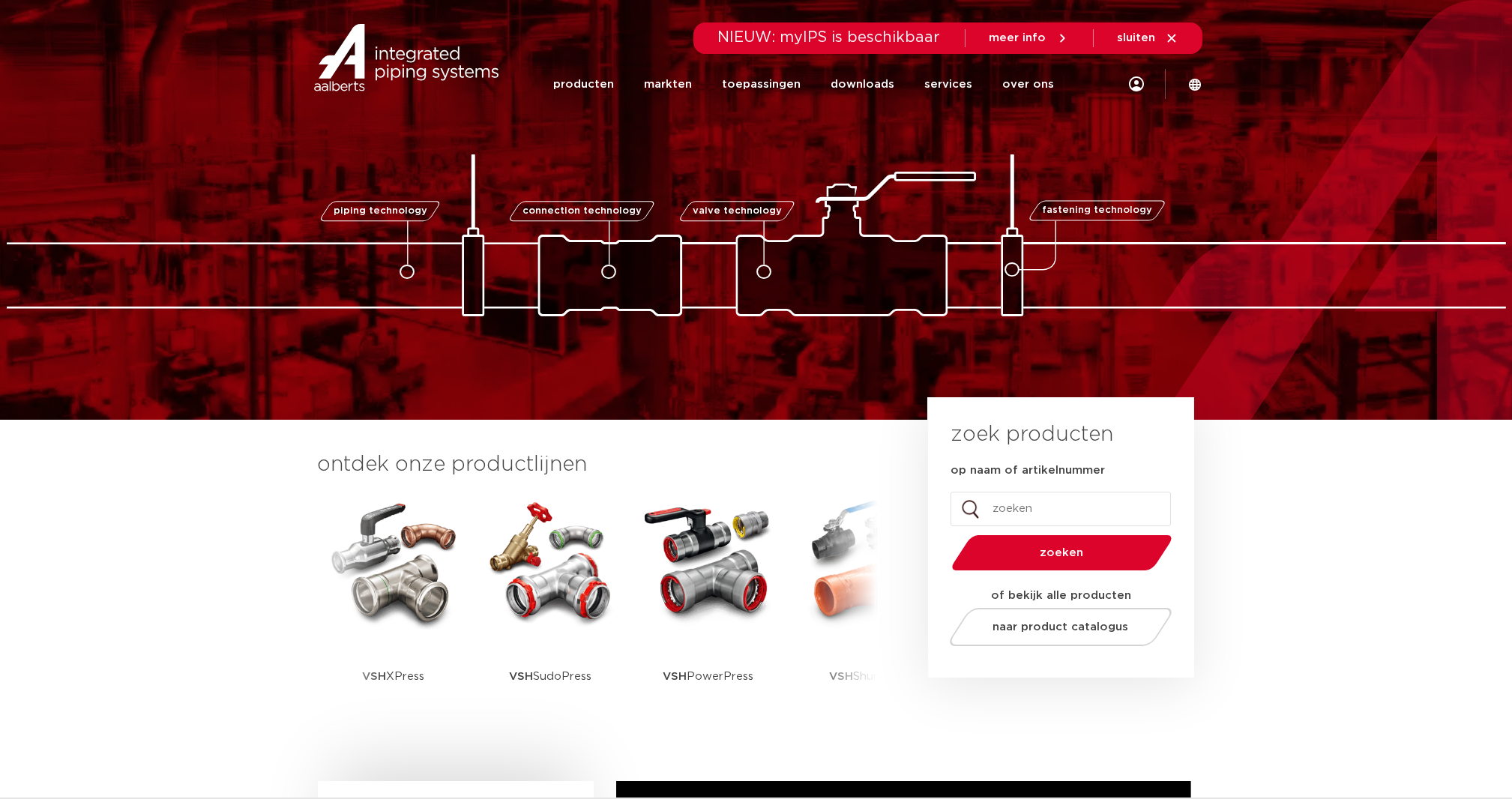 click on "sluiten" at bounding box center [1136, 37] 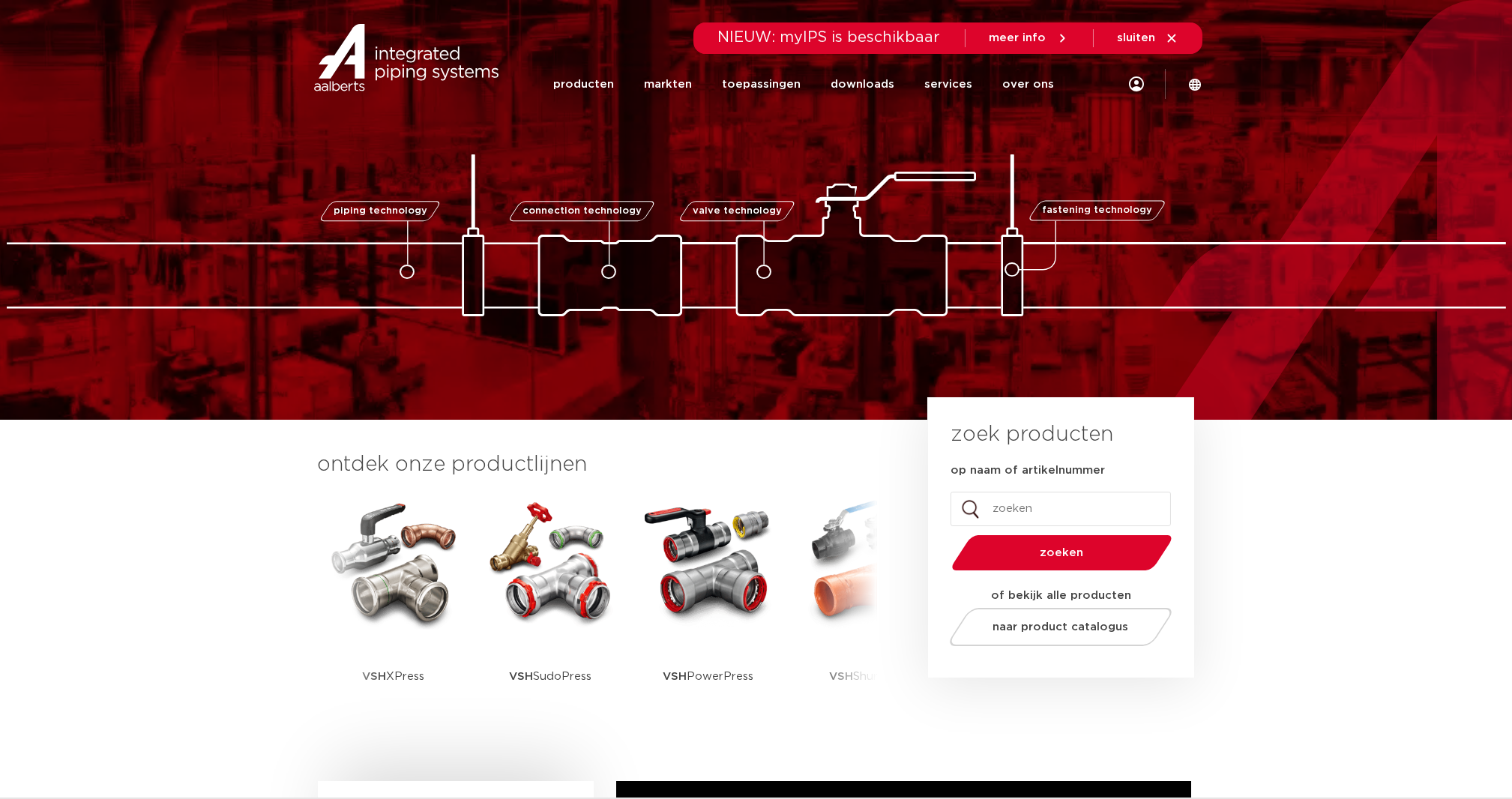 click on "sluiten" at bounding box center (1136, 37) 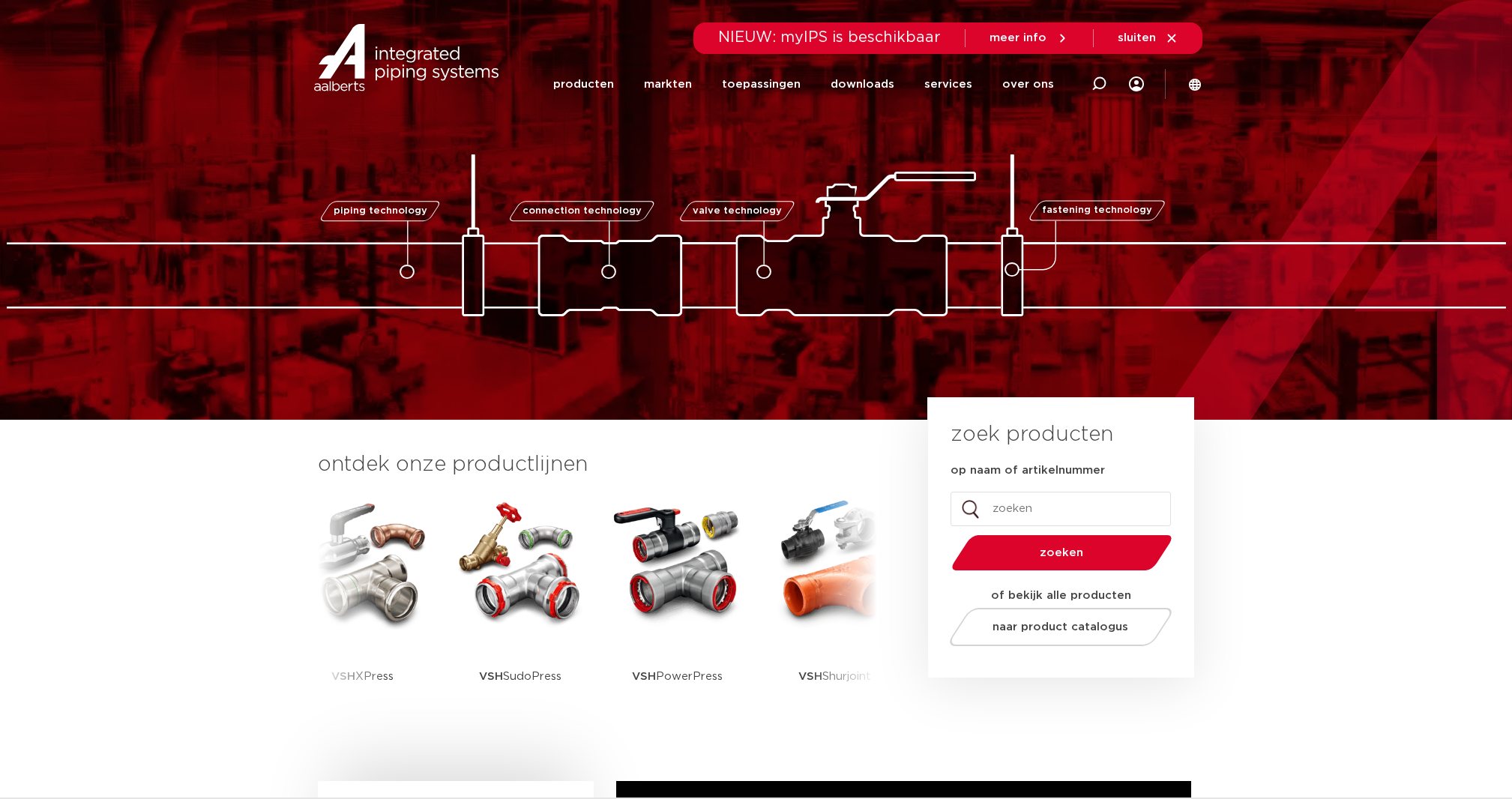 scroll, scrollTop: 0, scrollLeft: 0, axis: both 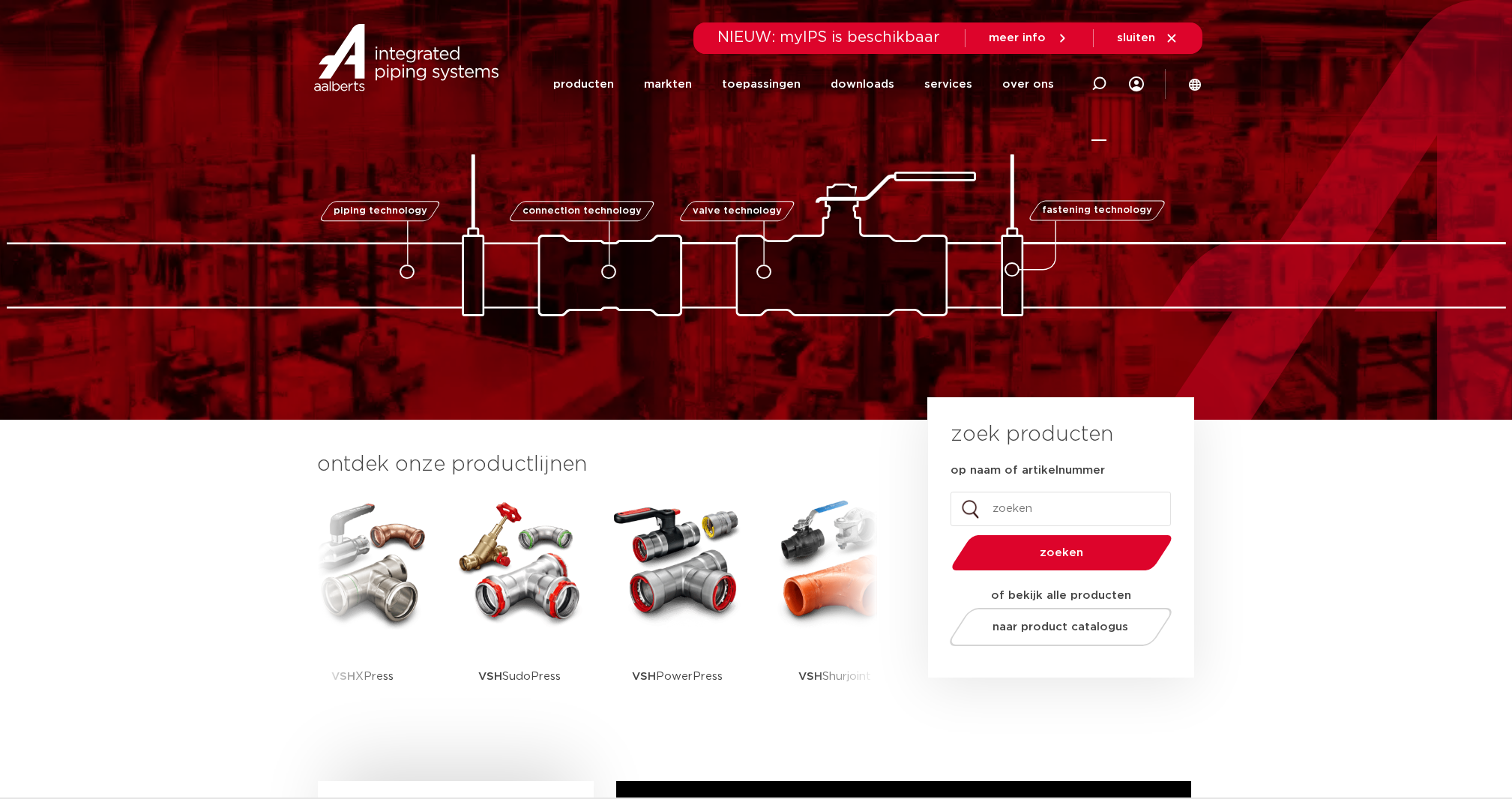 click 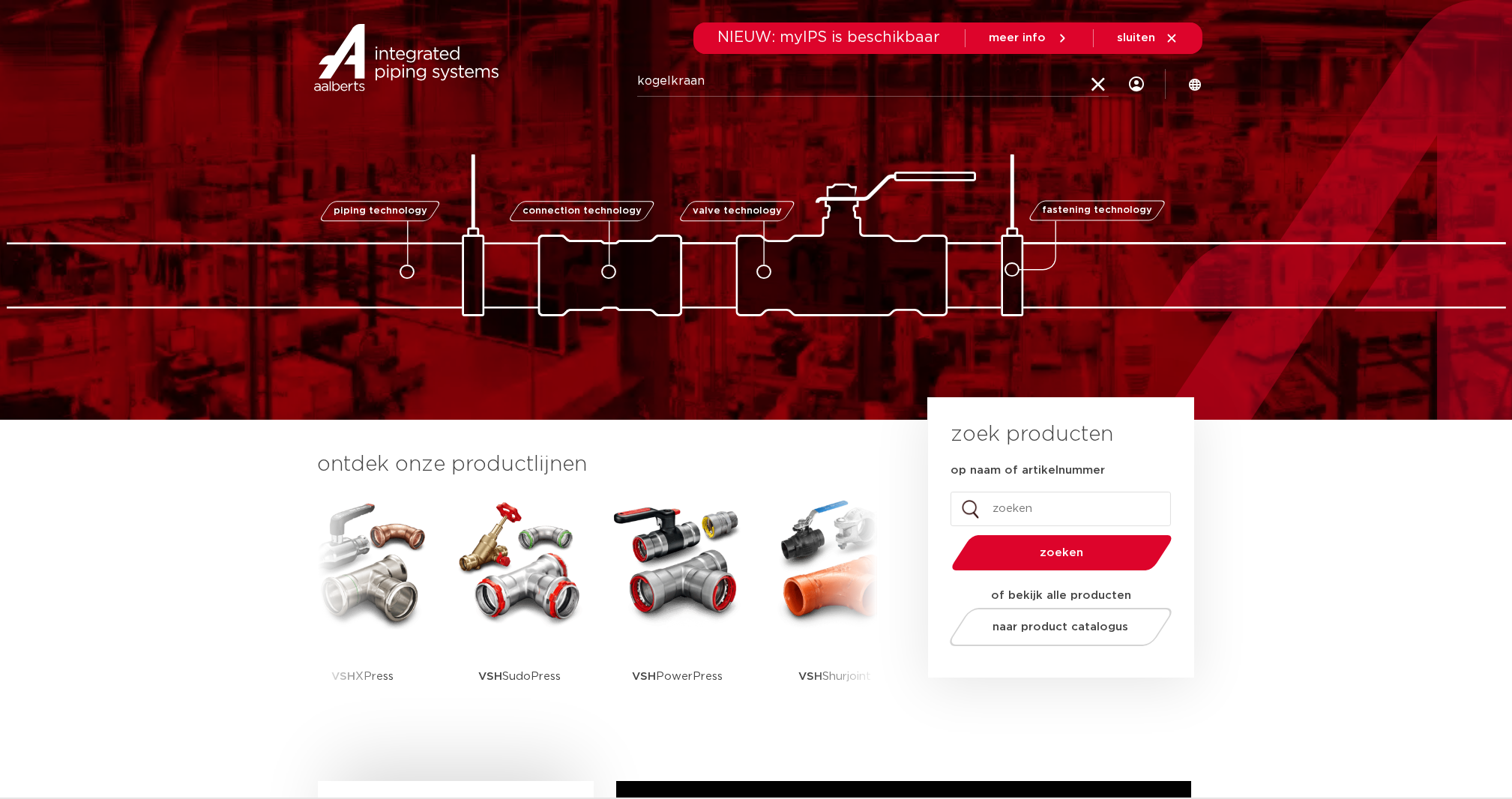 type on "kogelkraan" 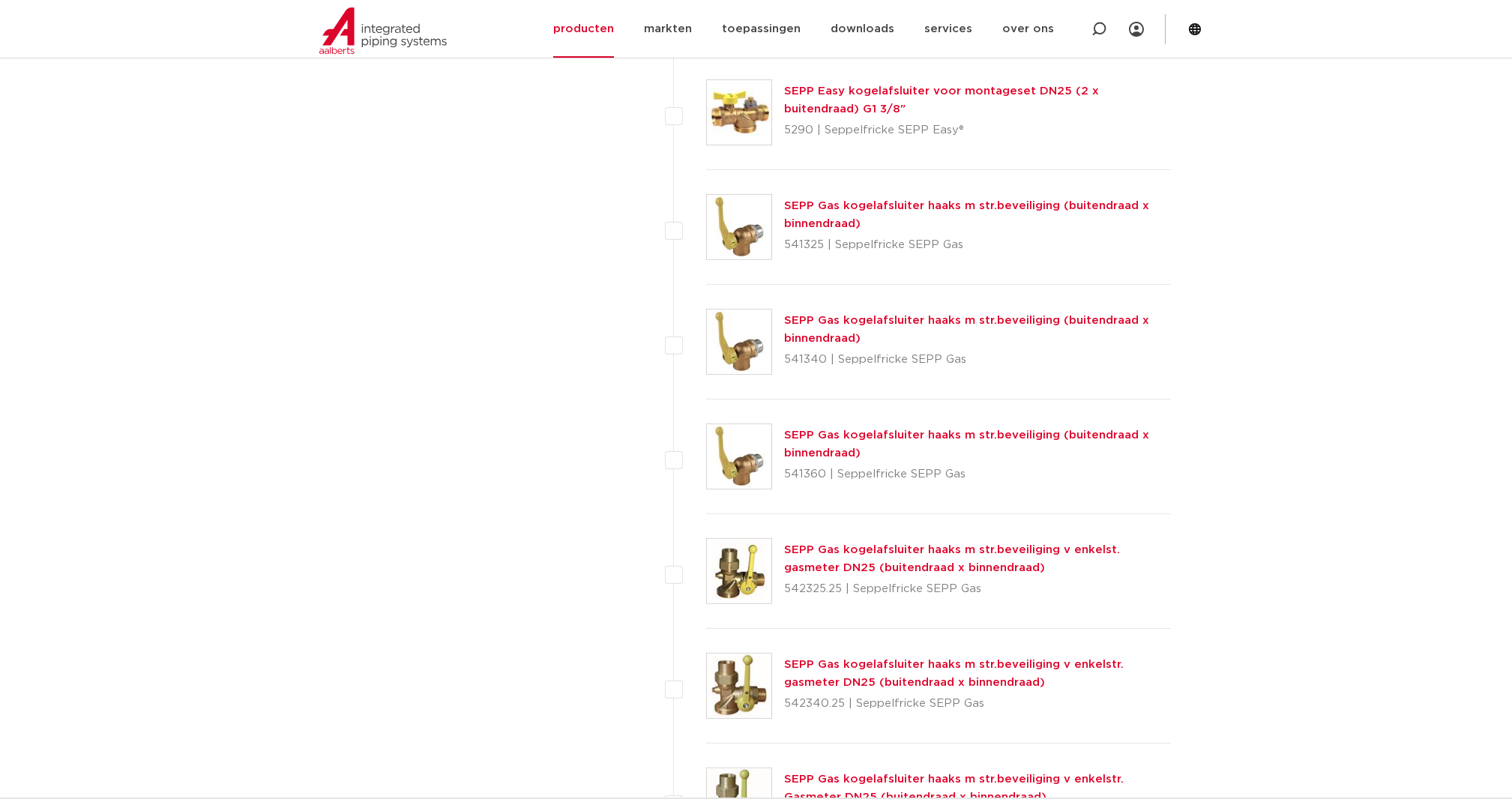 scroll, scrollTop: 2683, scrollLeft: 0, axis: vertical 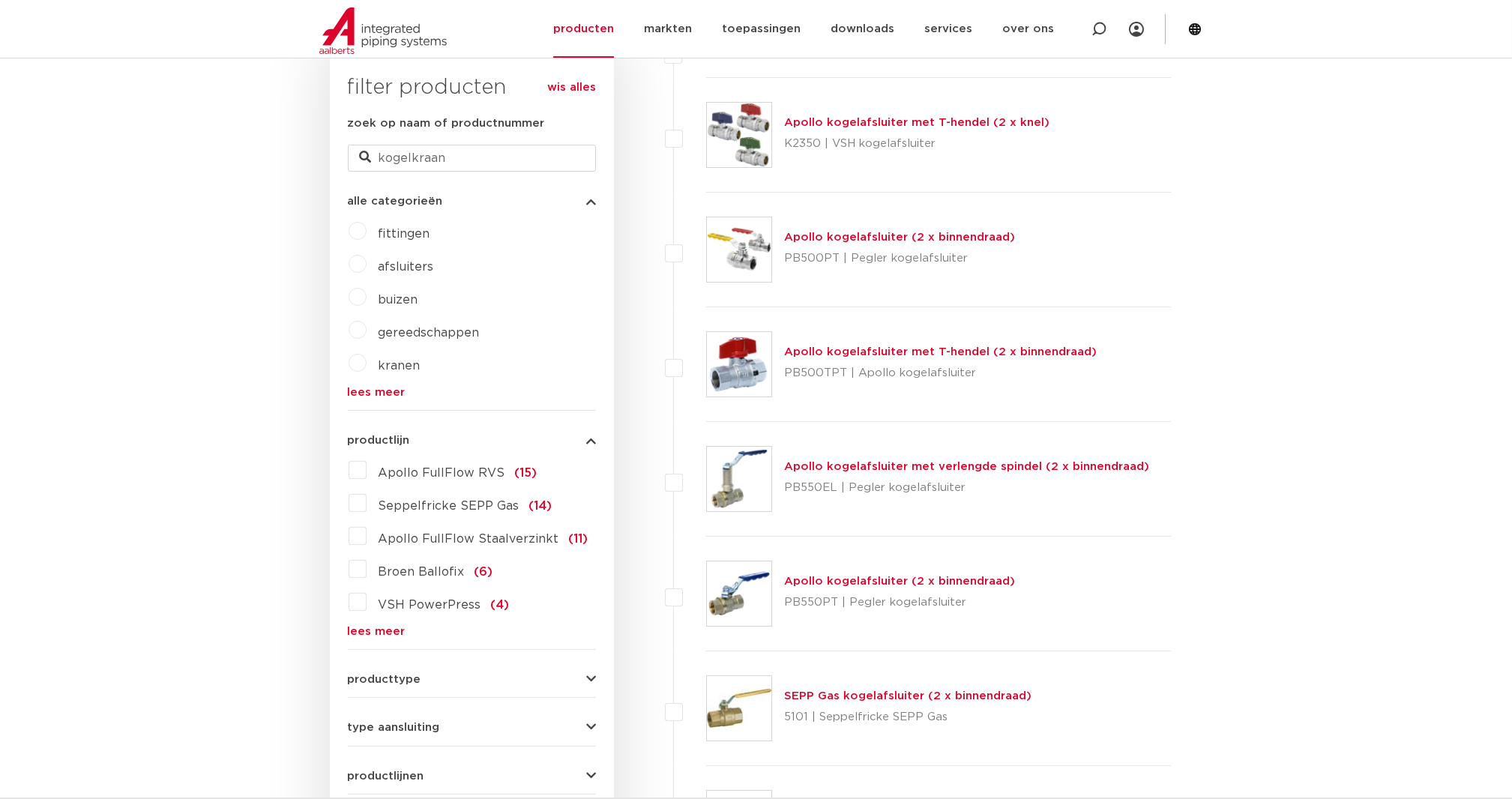click on "Broen Ballofix
(6)" at bounding box center [430, 569] 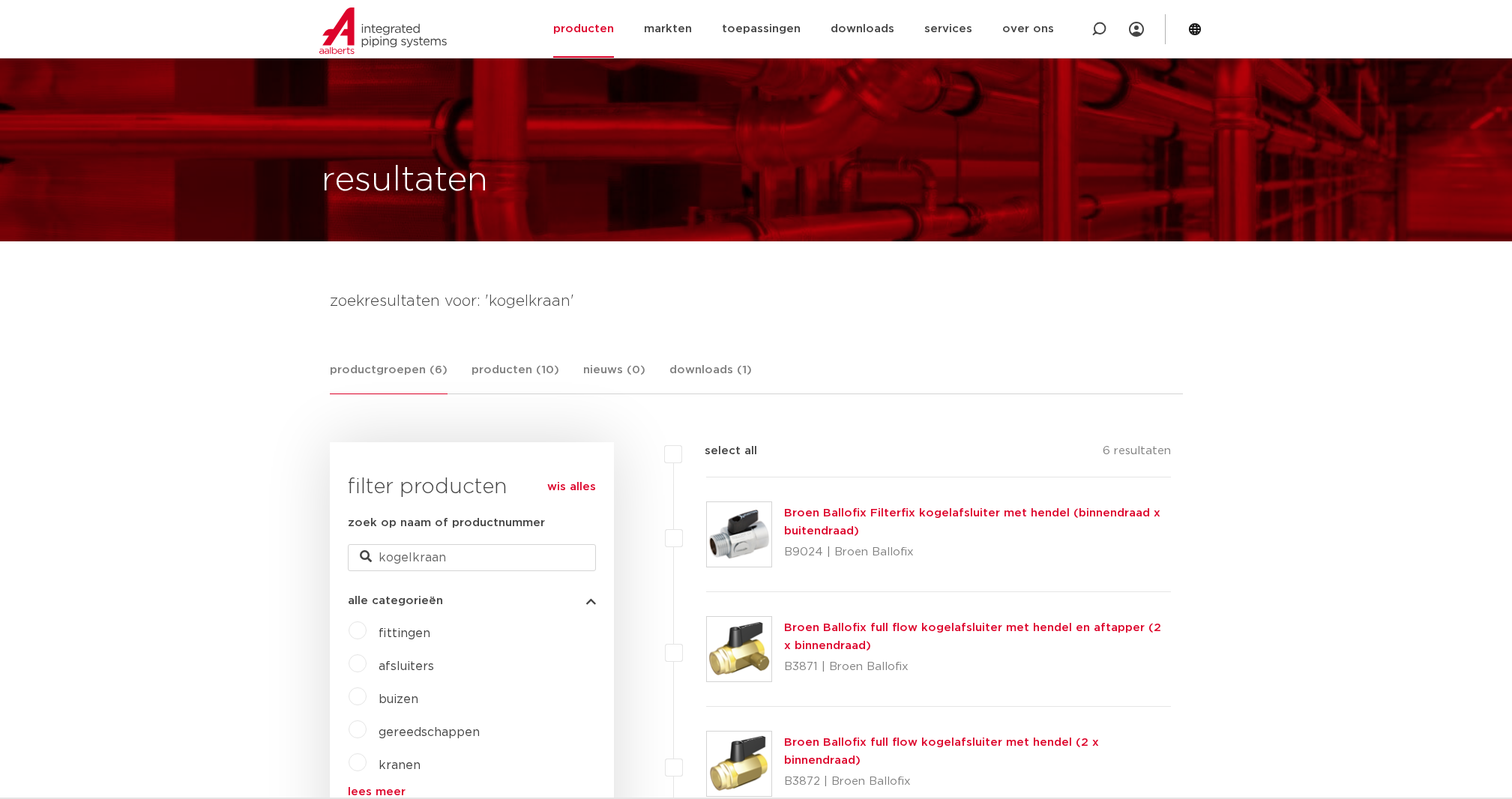 scroll, scrollTop: 394, scrollLeft: 0, axis: vertical 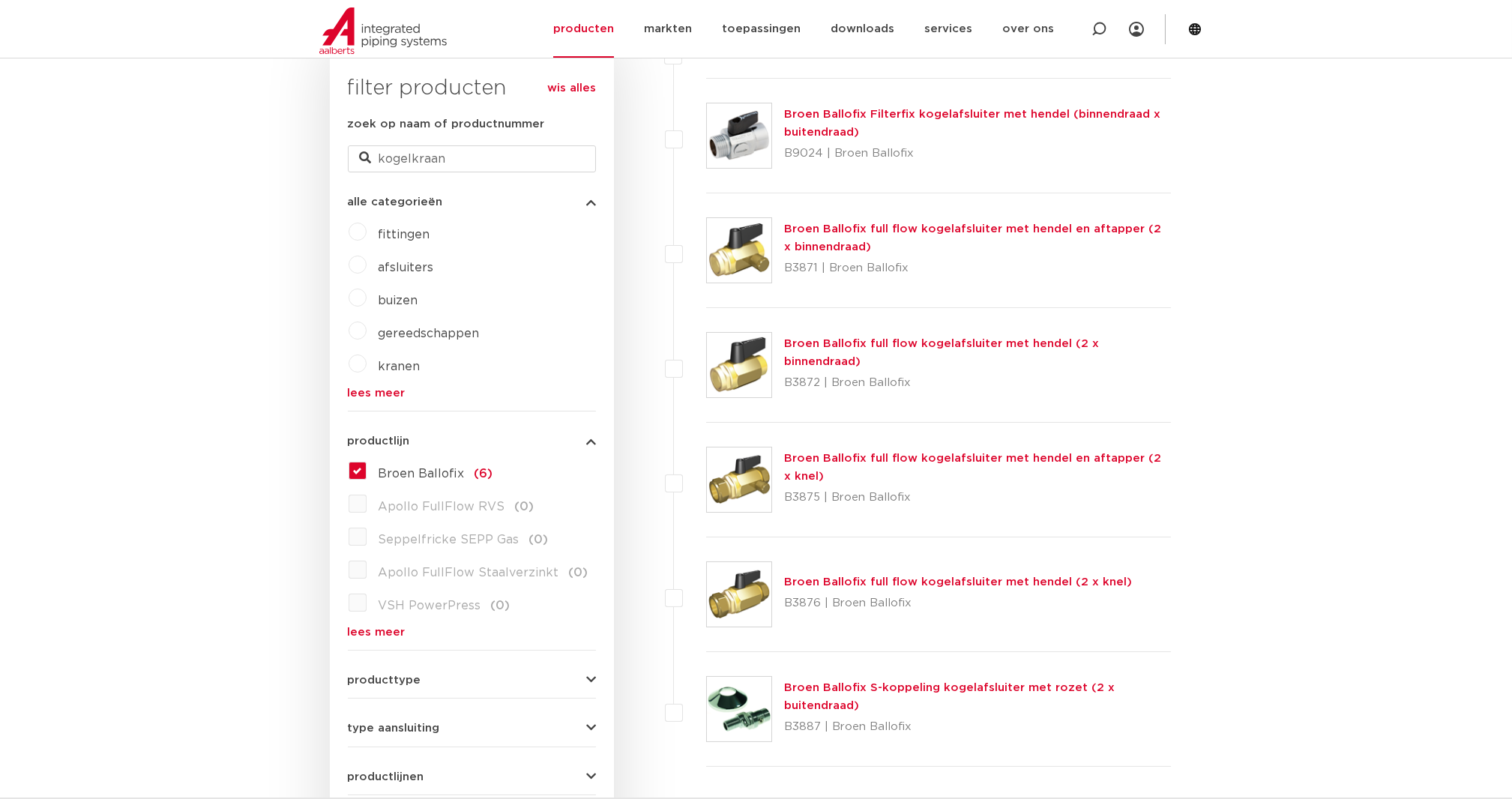 click on "Broen Ballofix Filterfix kogelafsluiter met hendel (binnendraad x buitendraad)" at bounding box center (972, 123) 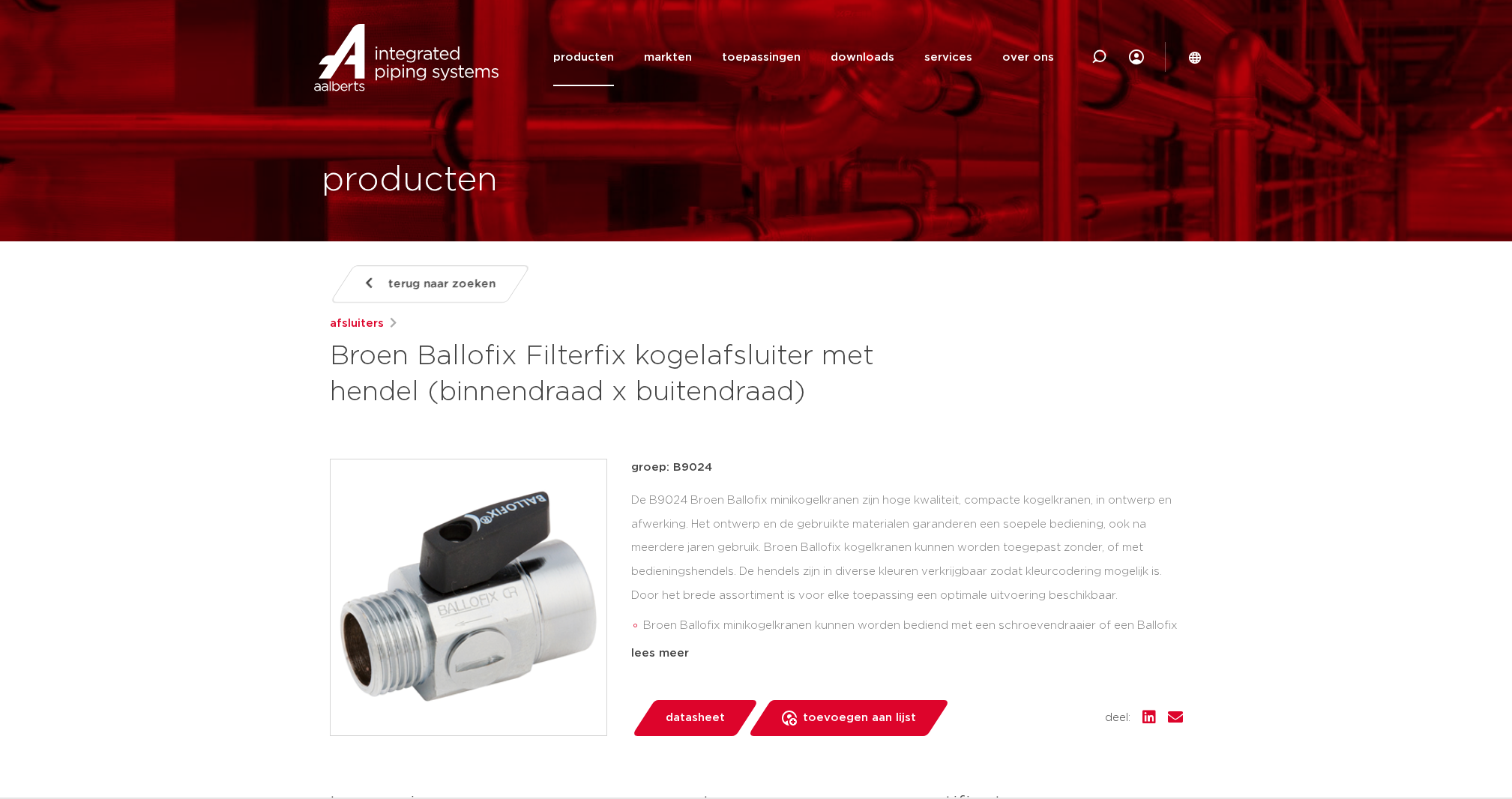 scroll, scrollTop: 0, scrollLeft: 0, axis: both 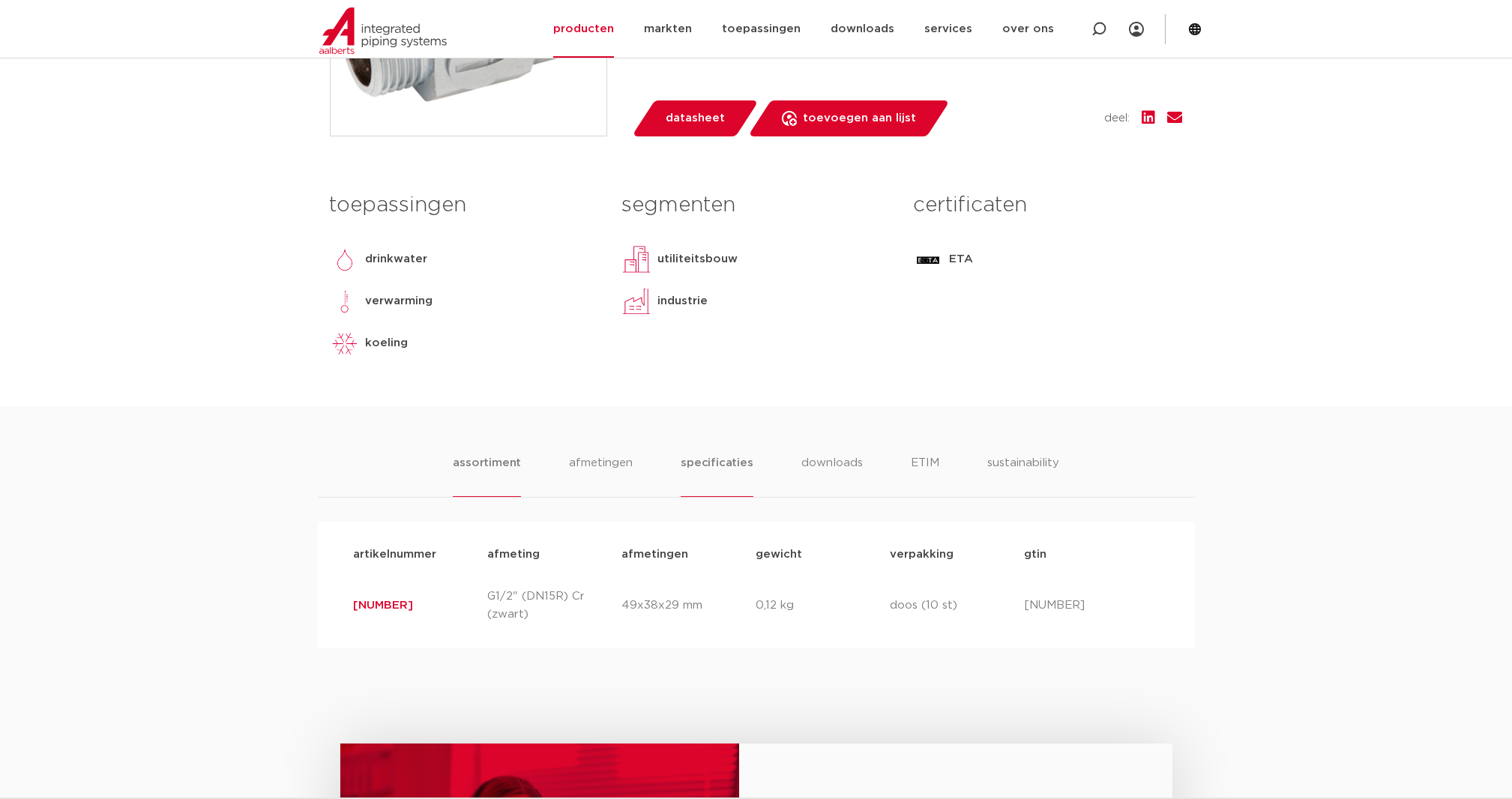 click on "specificaties" at bounding box center [717, 475] 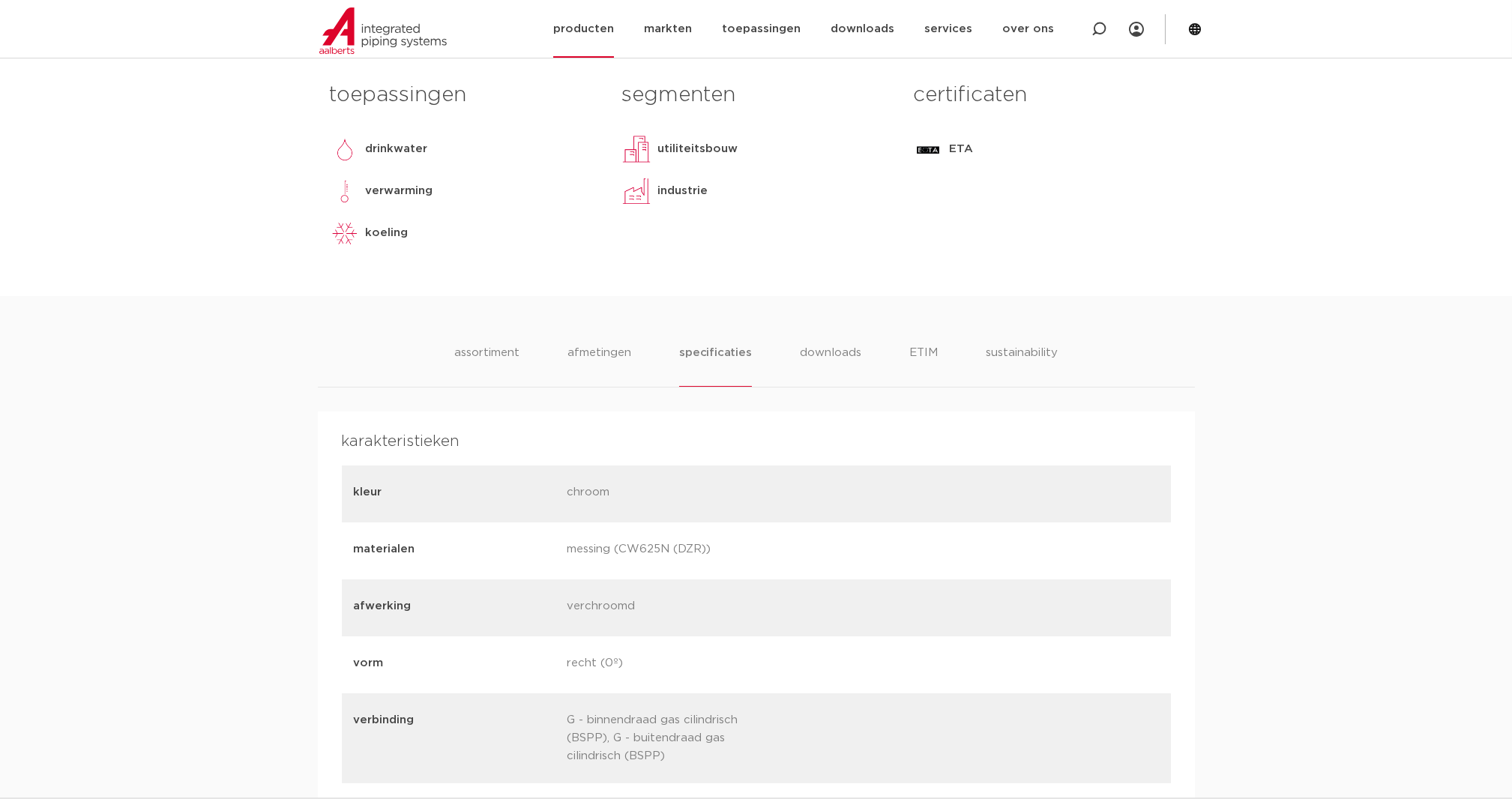 scroll, scrollTop: 699, scrollLeft: 0, axis: vertical 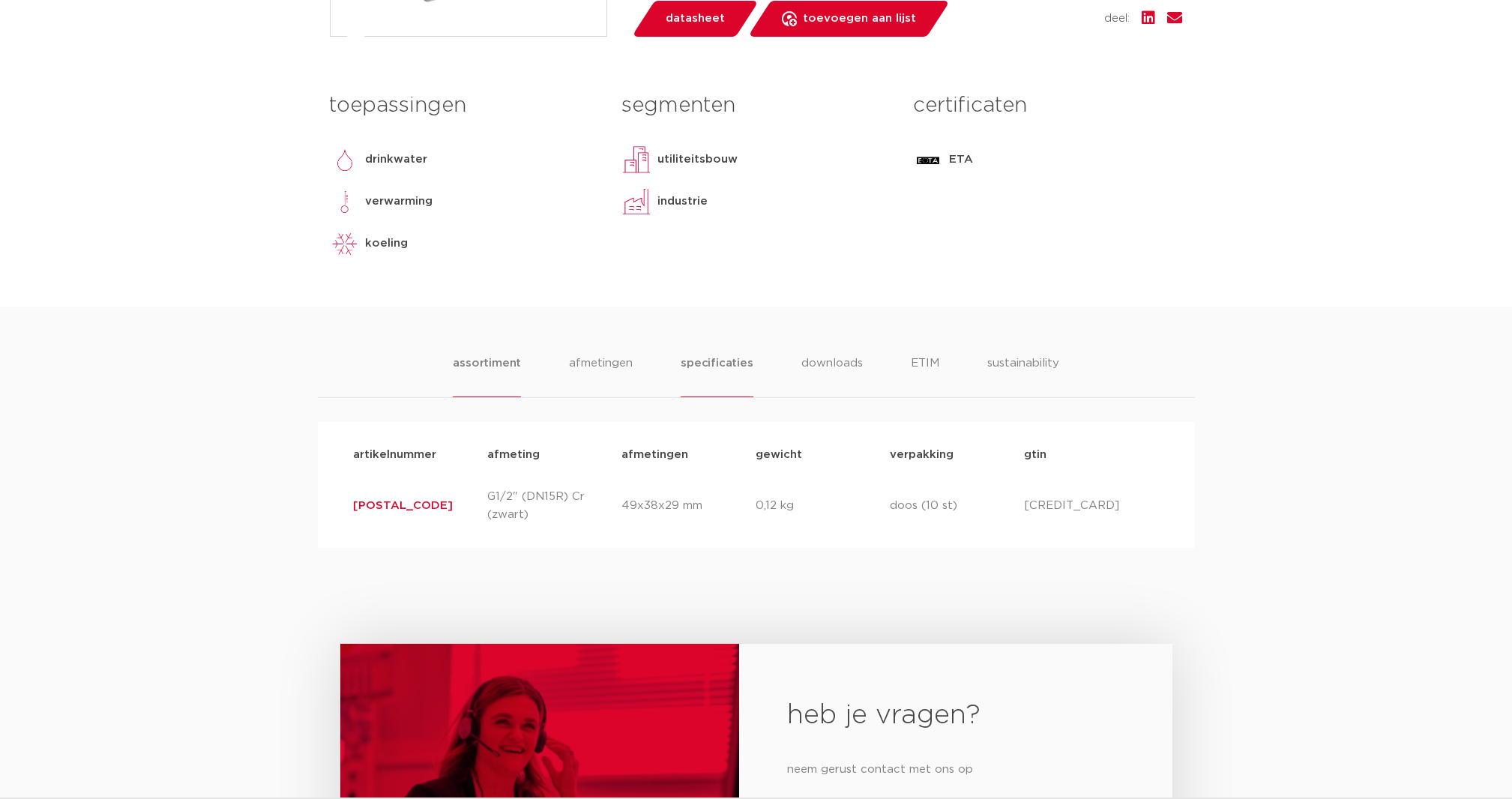 click on "specificaties" at bounding box center (717, 376) 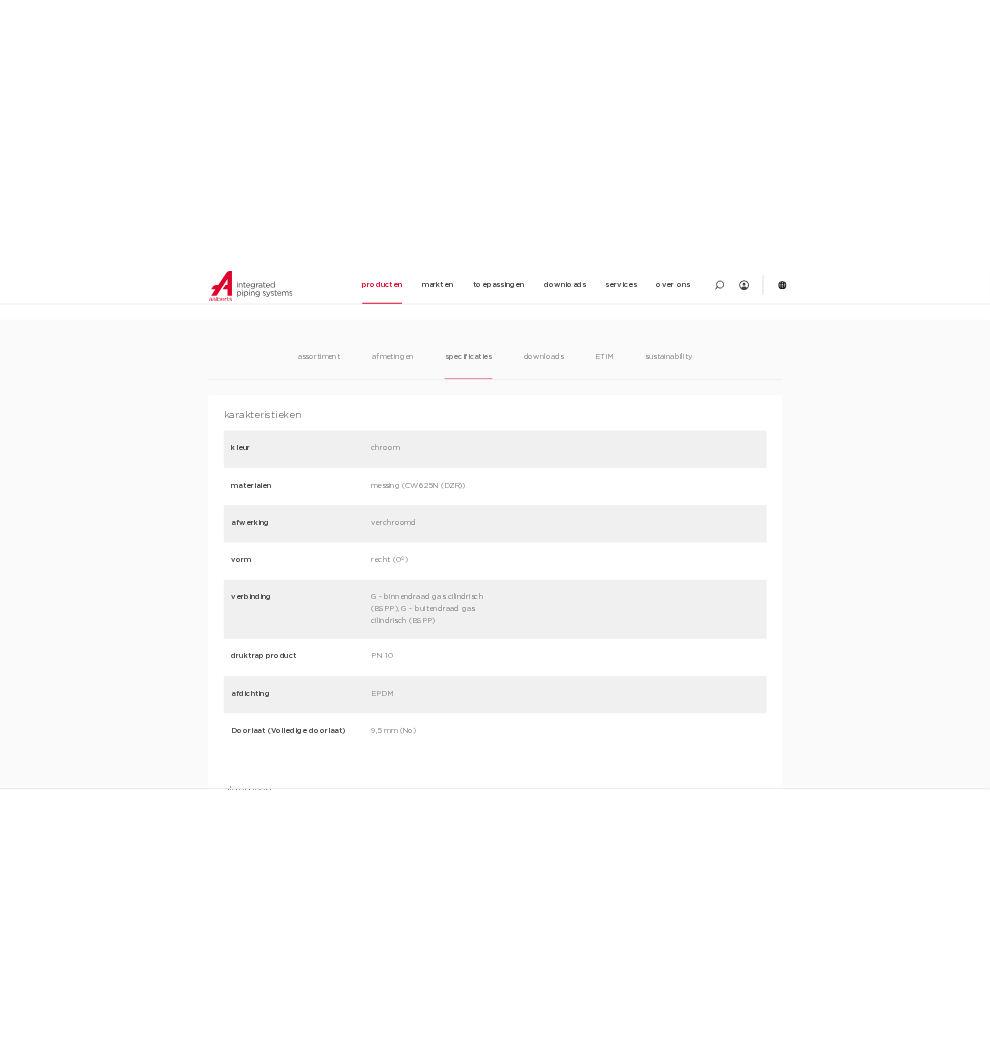 scroll, scrollTop: 1200, scrollLeft: 0, axis: vertical 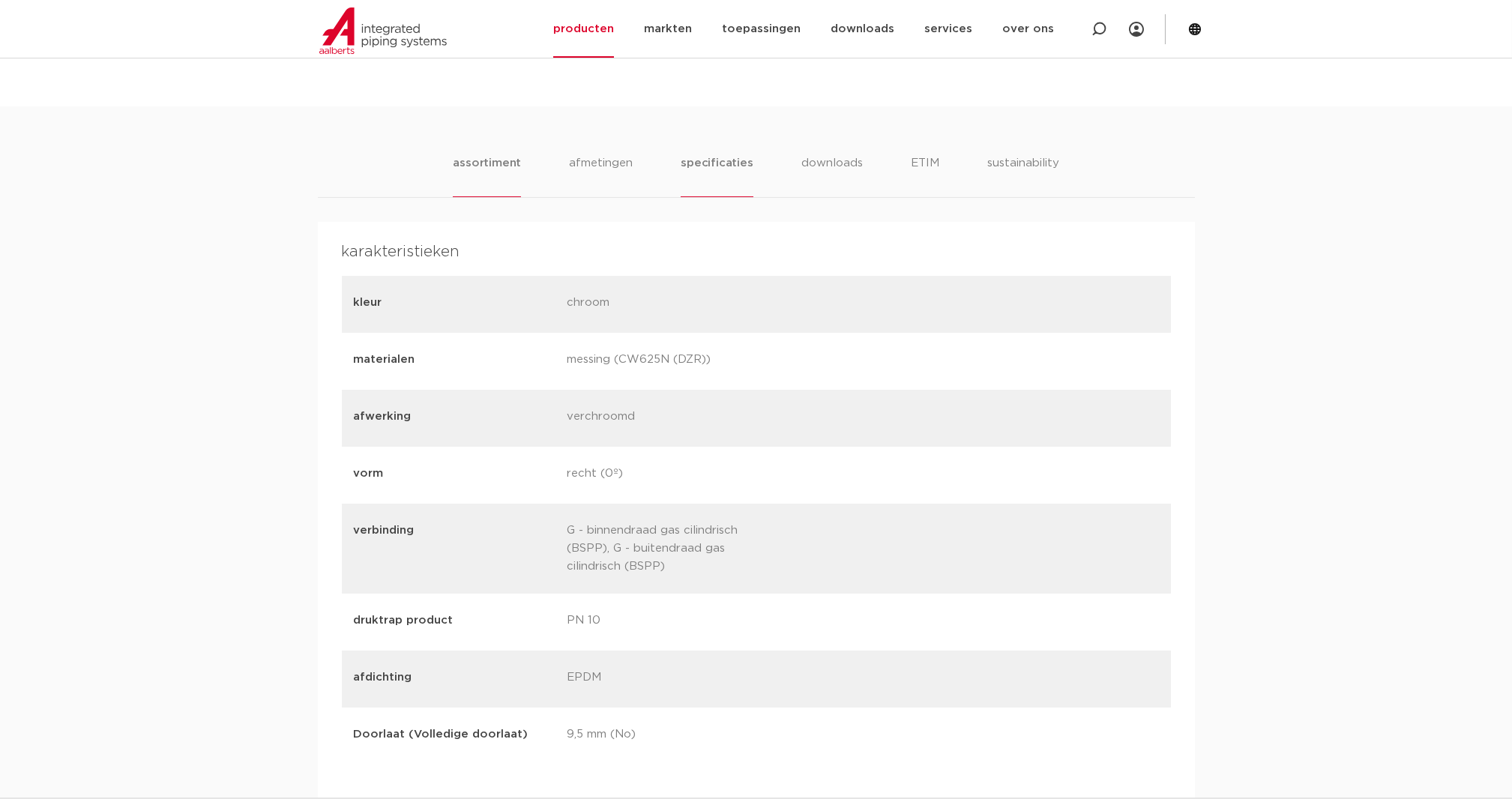 click on "assortiment" at bounding box center [487, 175] 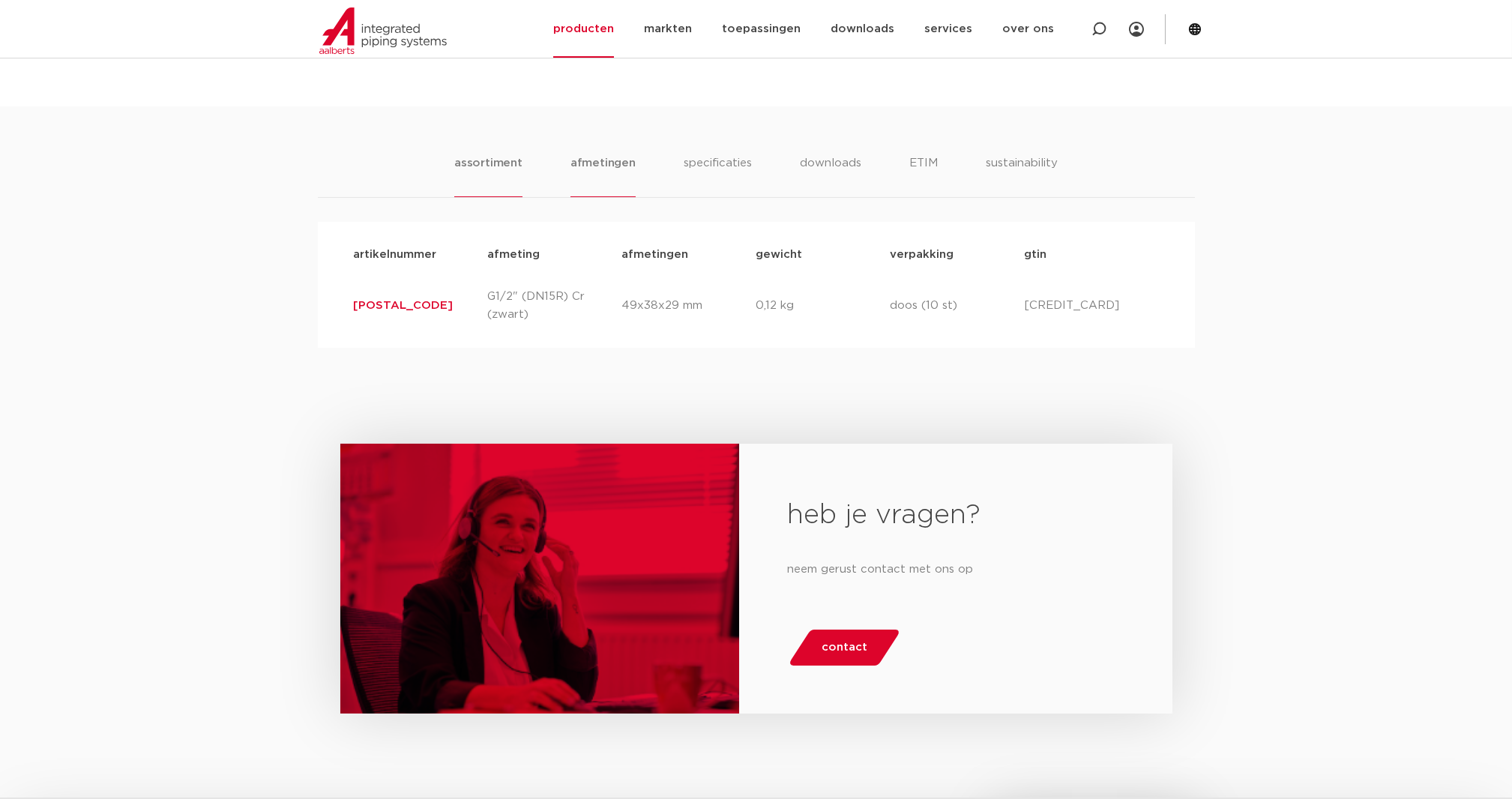 click on "afmetingen" at bounding box center (603, 175) 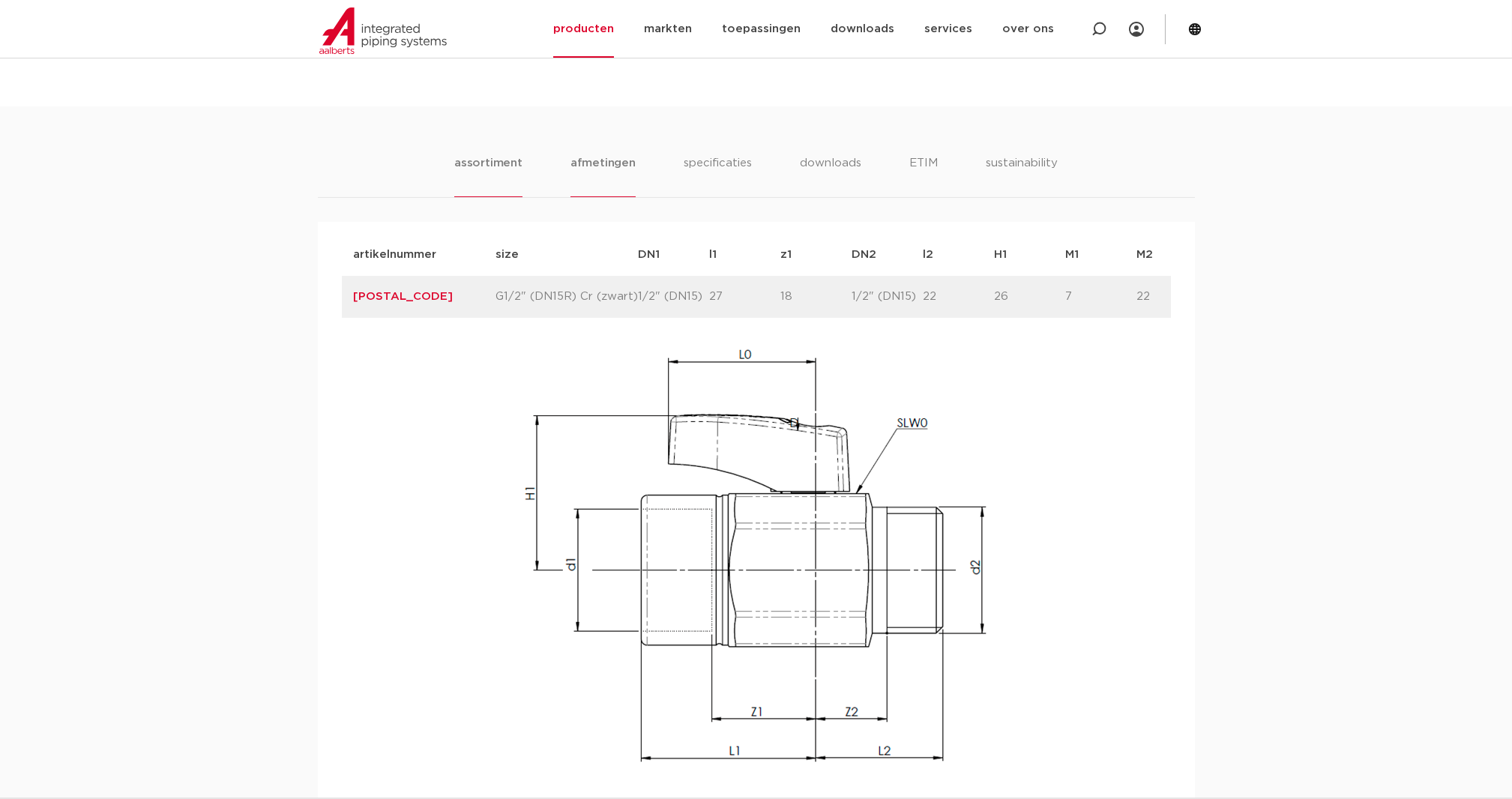 click on "assortiment" at bounding box center (488, 175) 